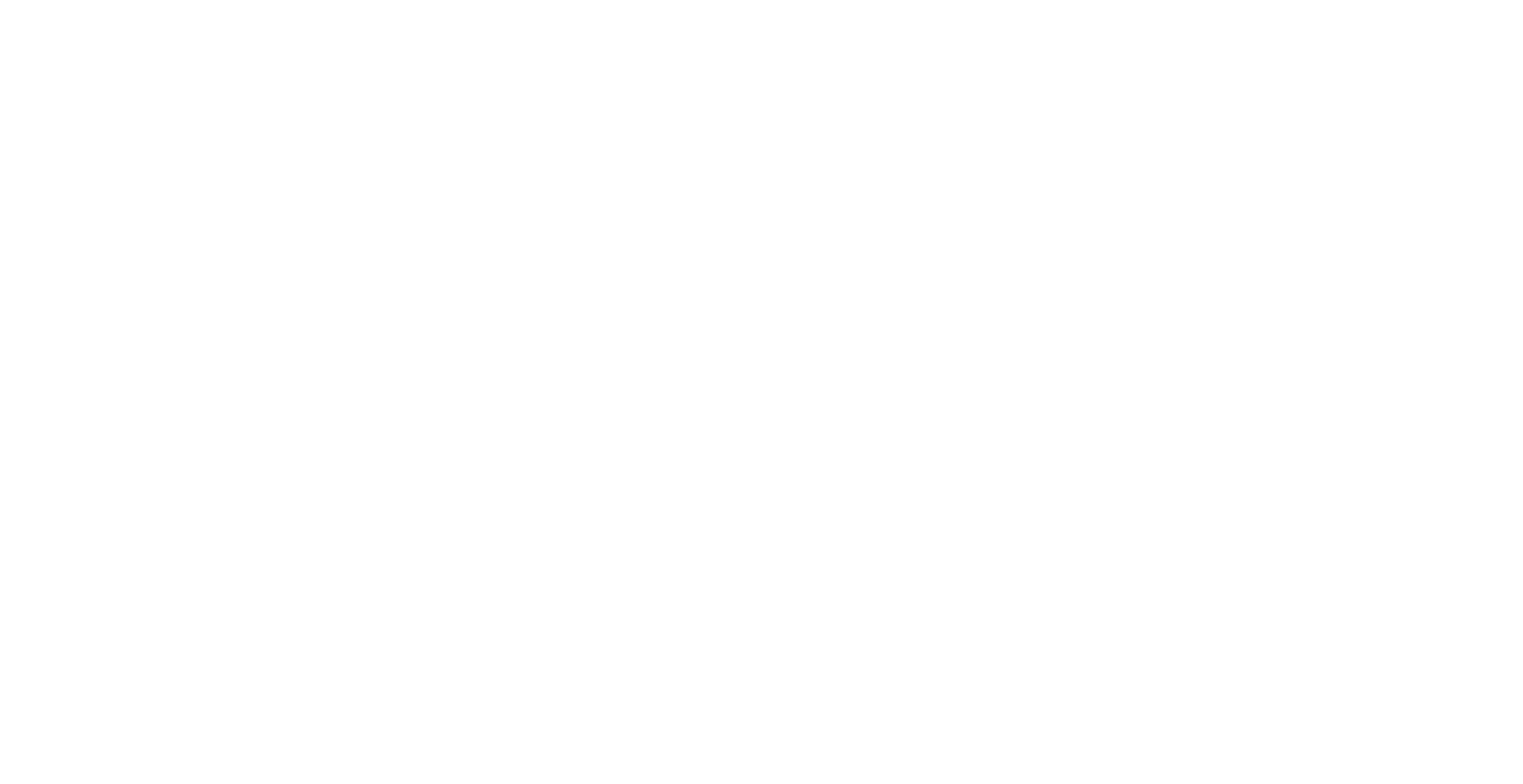 scroll, scrollTop: 0, scrollLeft: 0, axis: both 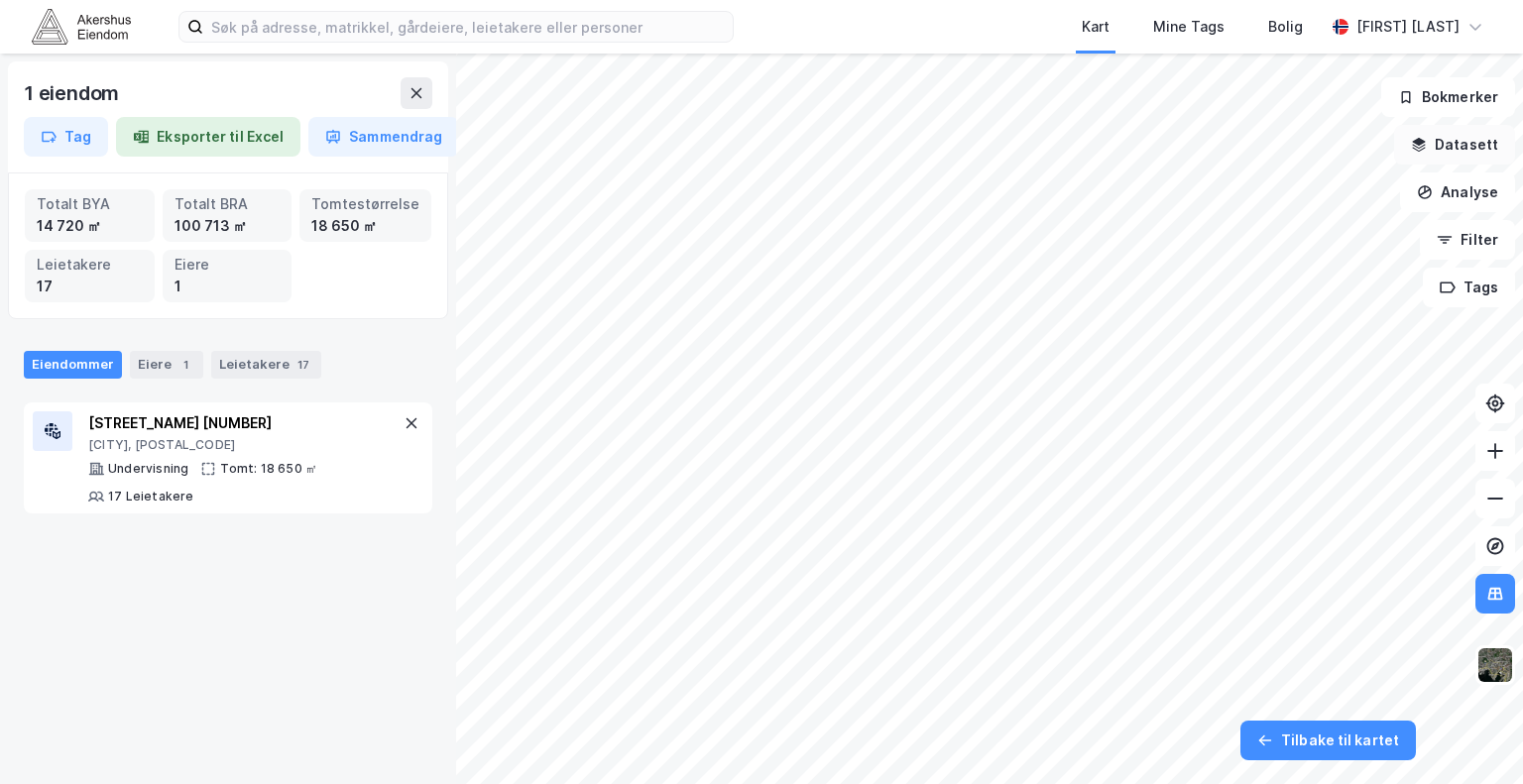 click on "Datasett" at bounding box center [1455, 145] 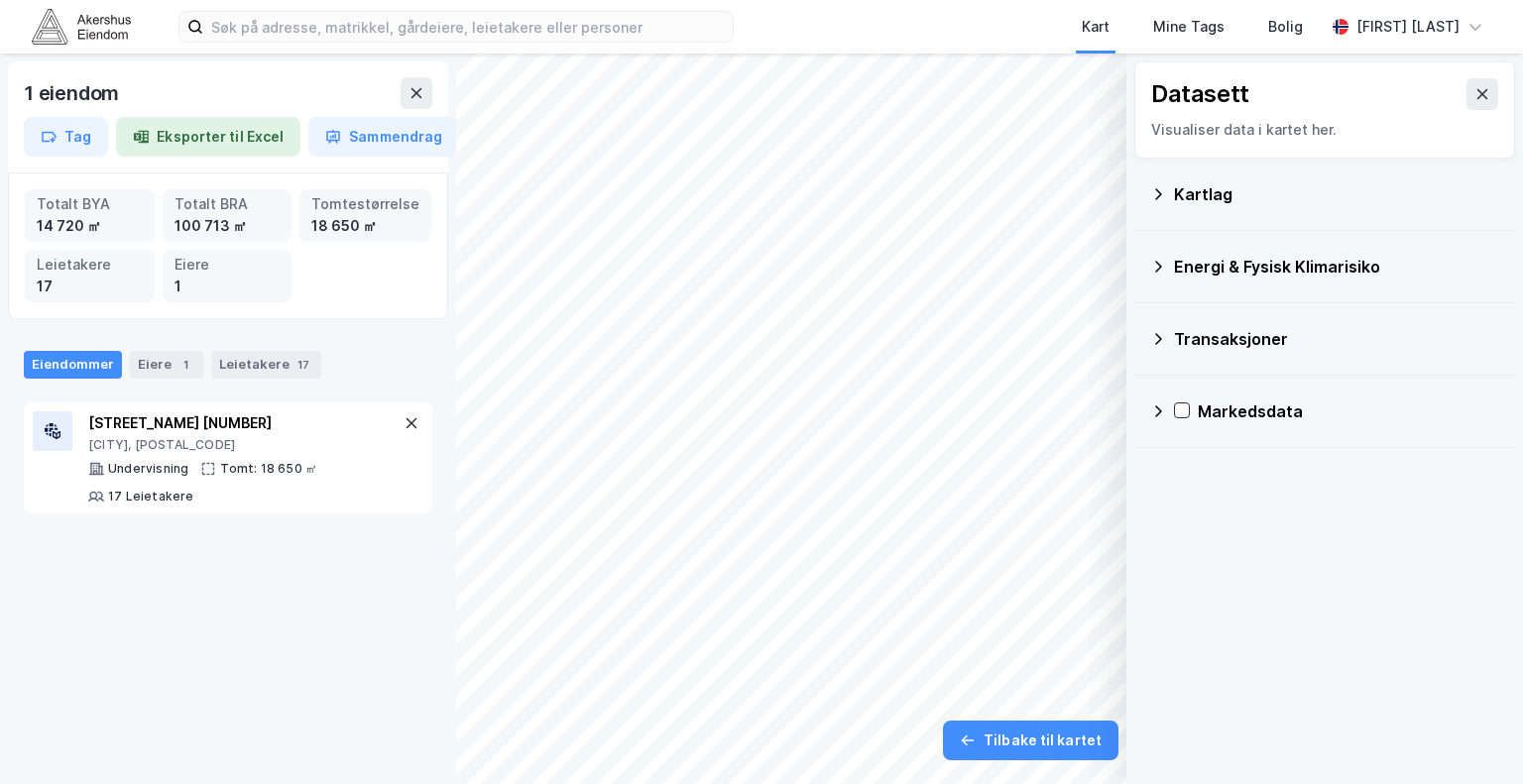 click on "Datasett Visualiser data i kartet her." at bounding box center (1325, 110) 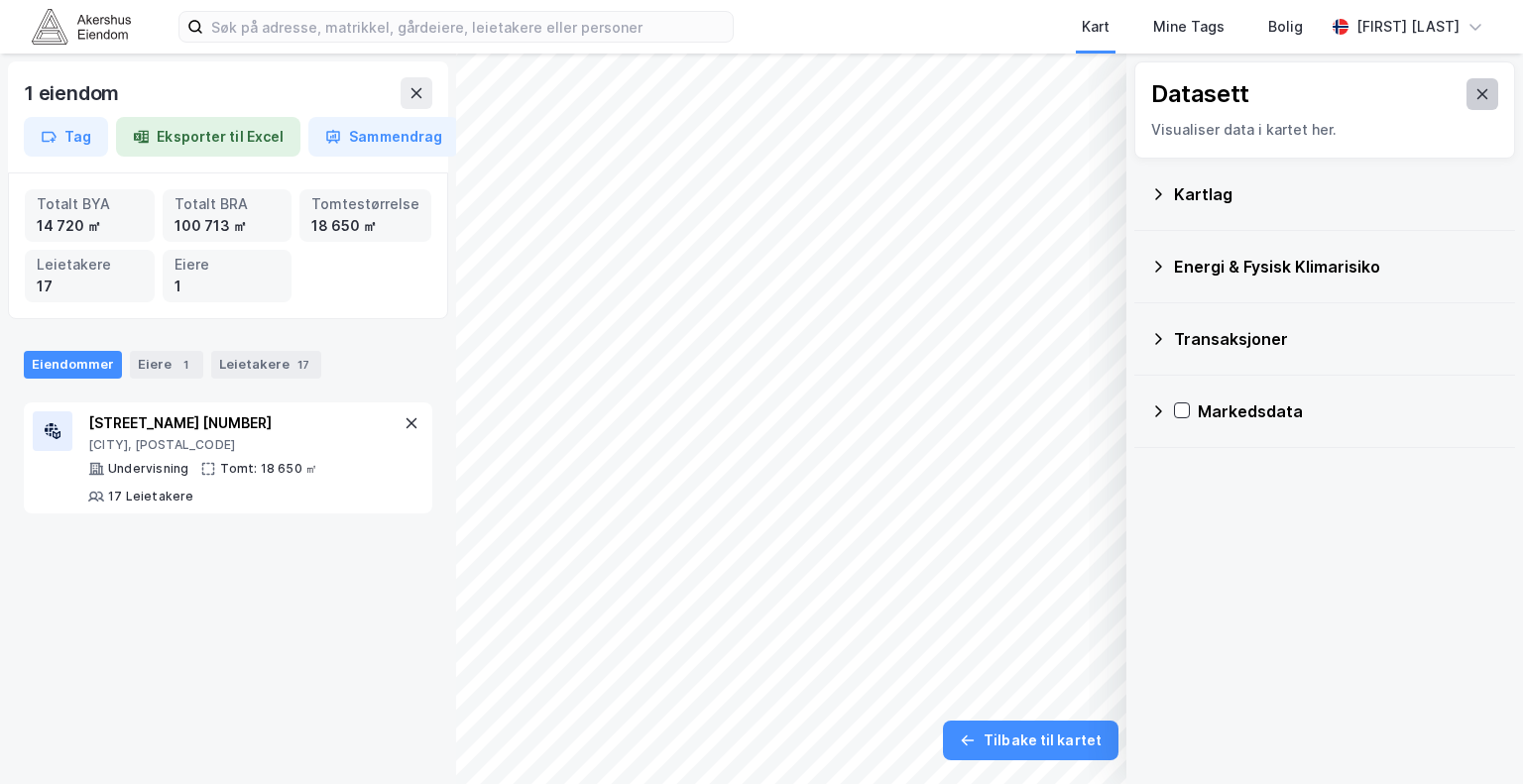 click 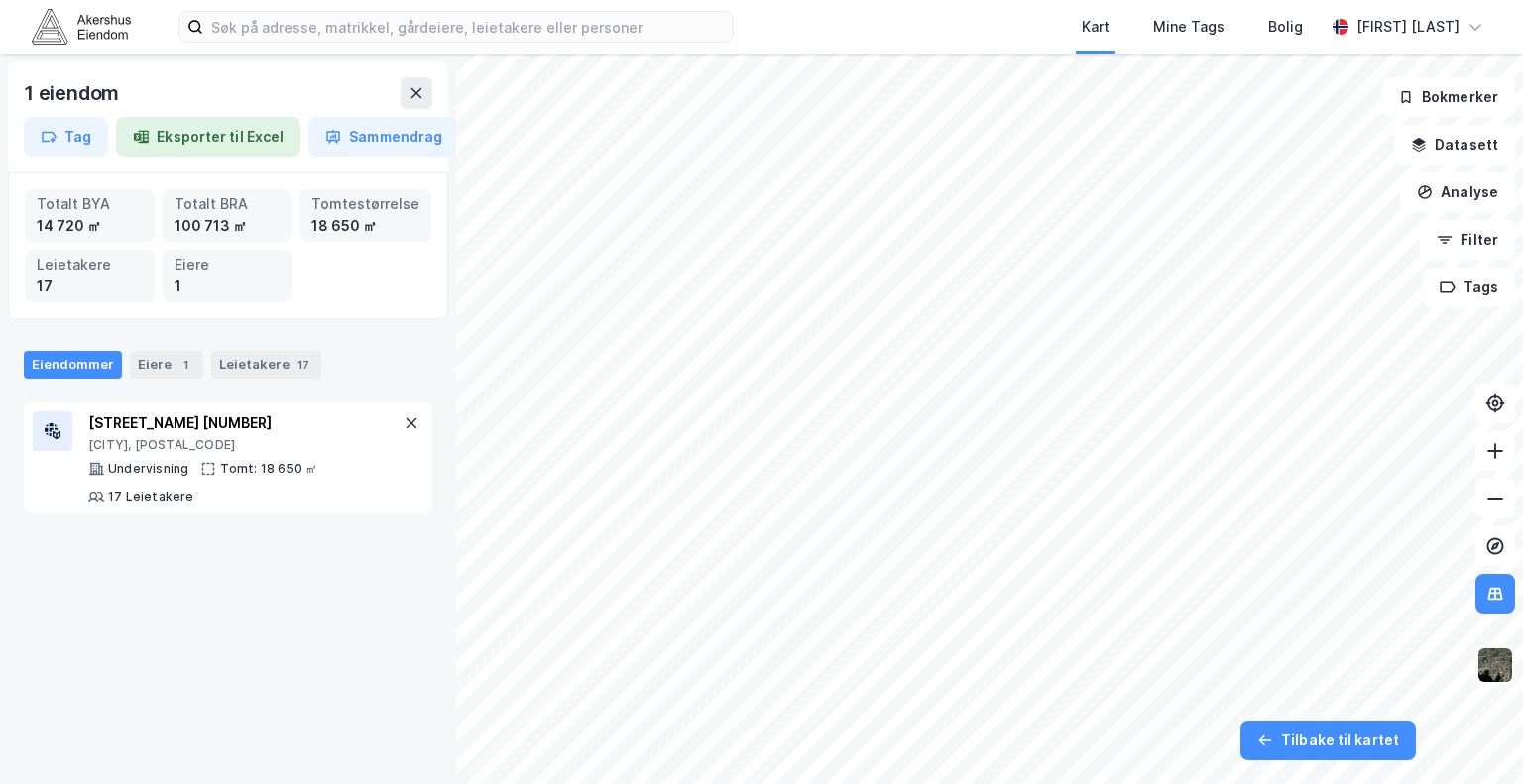 click at bounding box center [1495, 665] 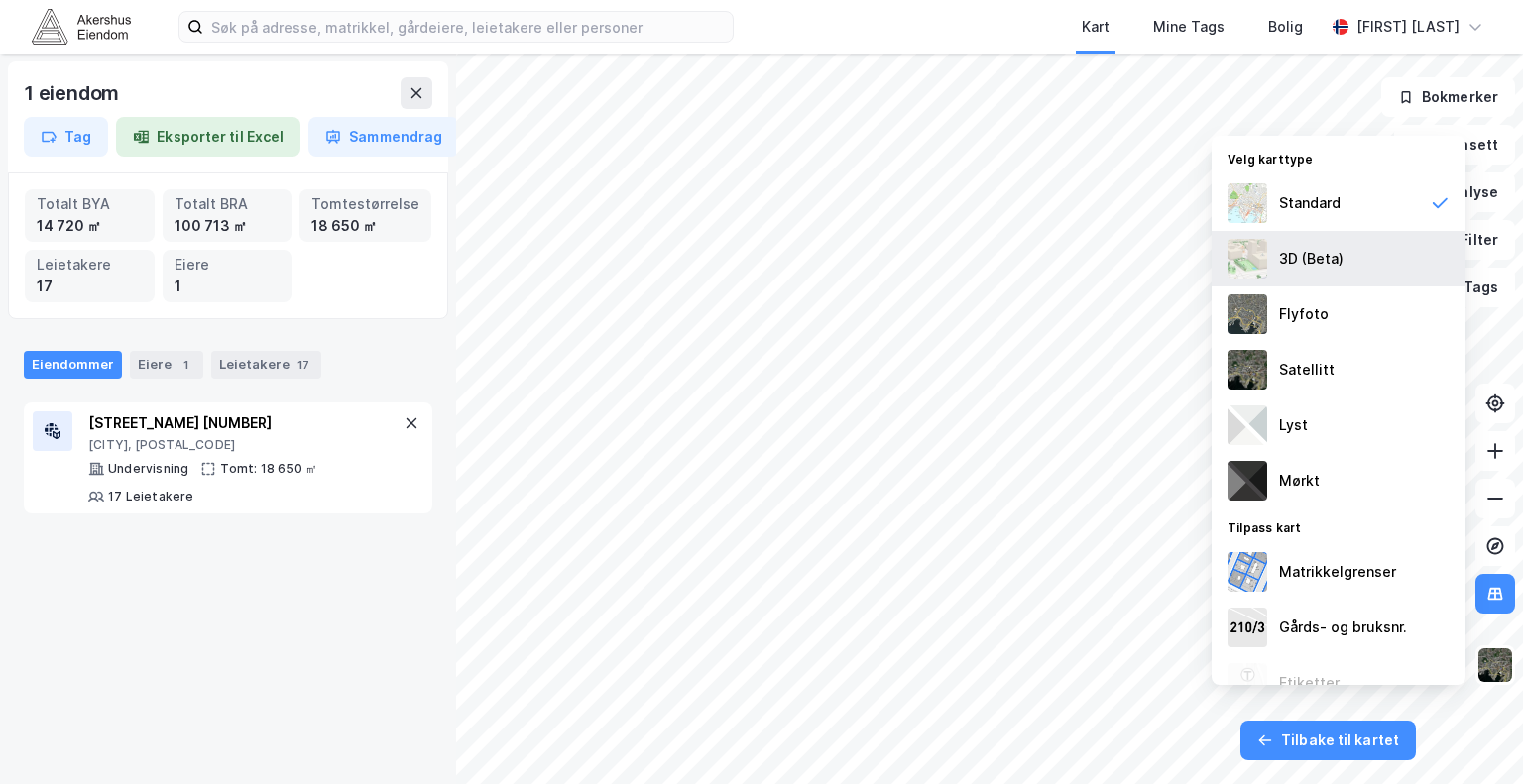 click on "3D (Beta)" at bounding box center (1339, 259) 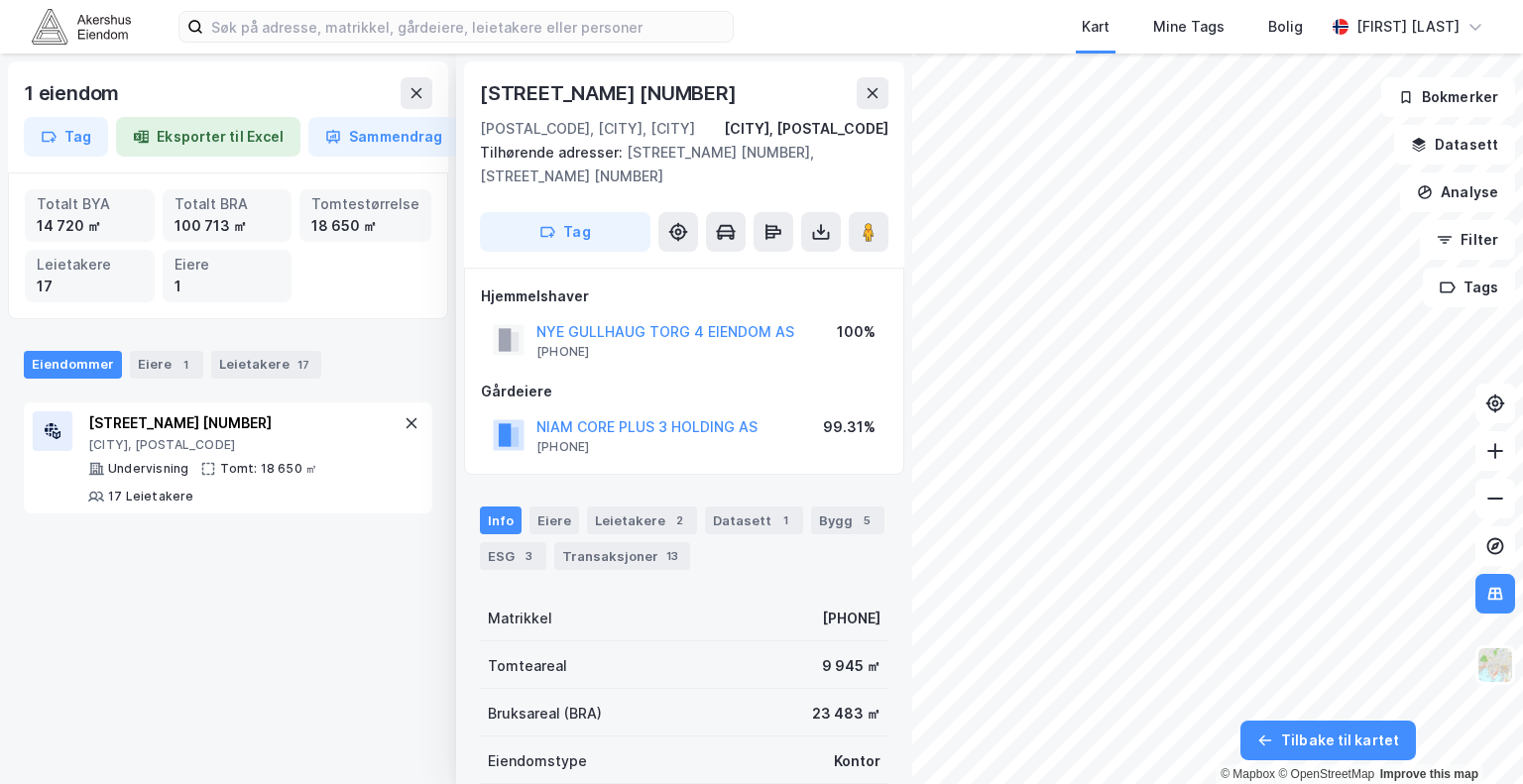 click on "[STREET_NAME] [NUMBER] [CITY], [CITY], [POSTAL_CODE], [CITY], [POSTAL_CODE] [STREET_NAME] [NUMBER] [STREET_NAME] [NUMBER] [PHONE]" at bounding box center (762, 418) 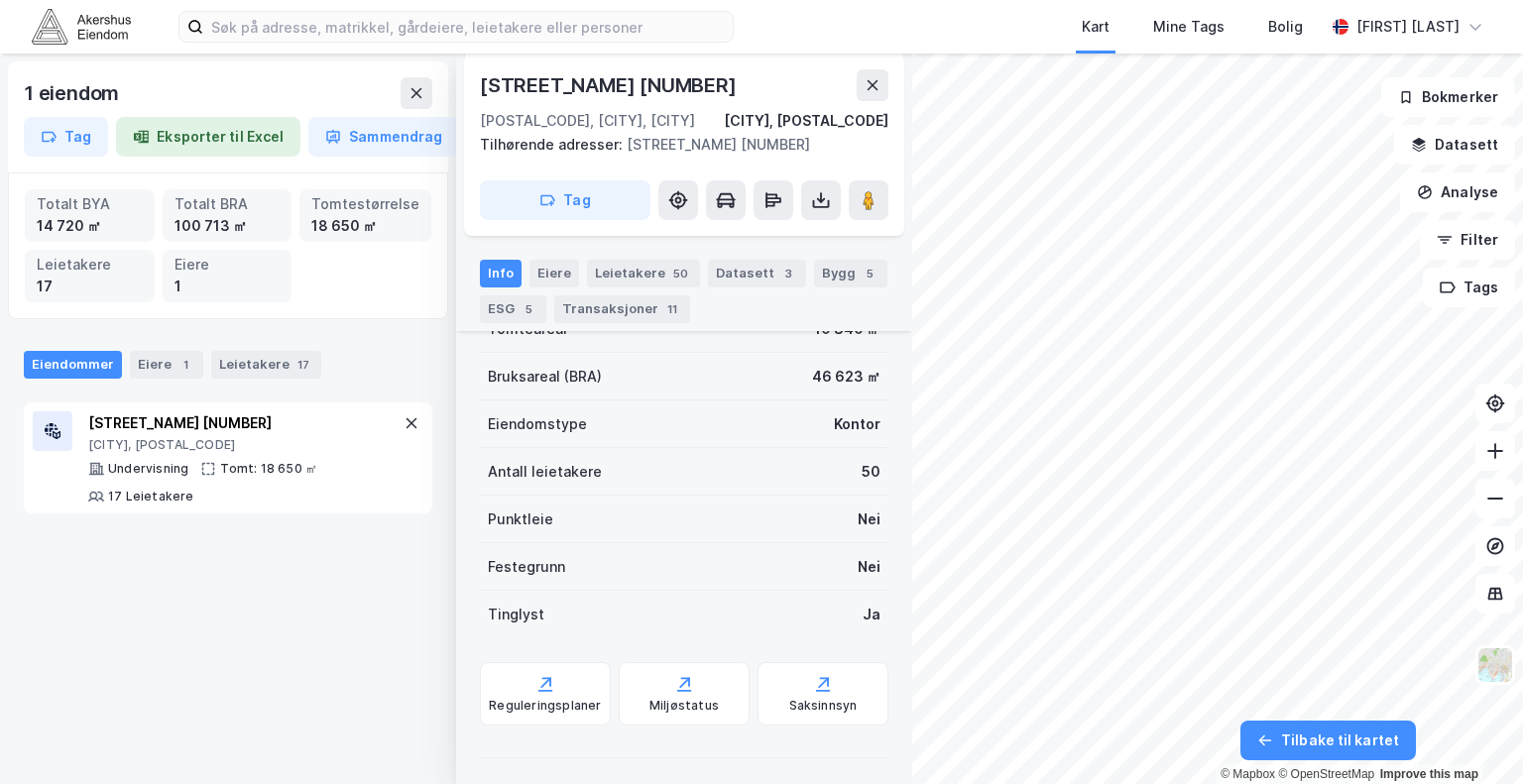 scroll, scrollTop: 317, scrollLeft: 0, axis: vertical 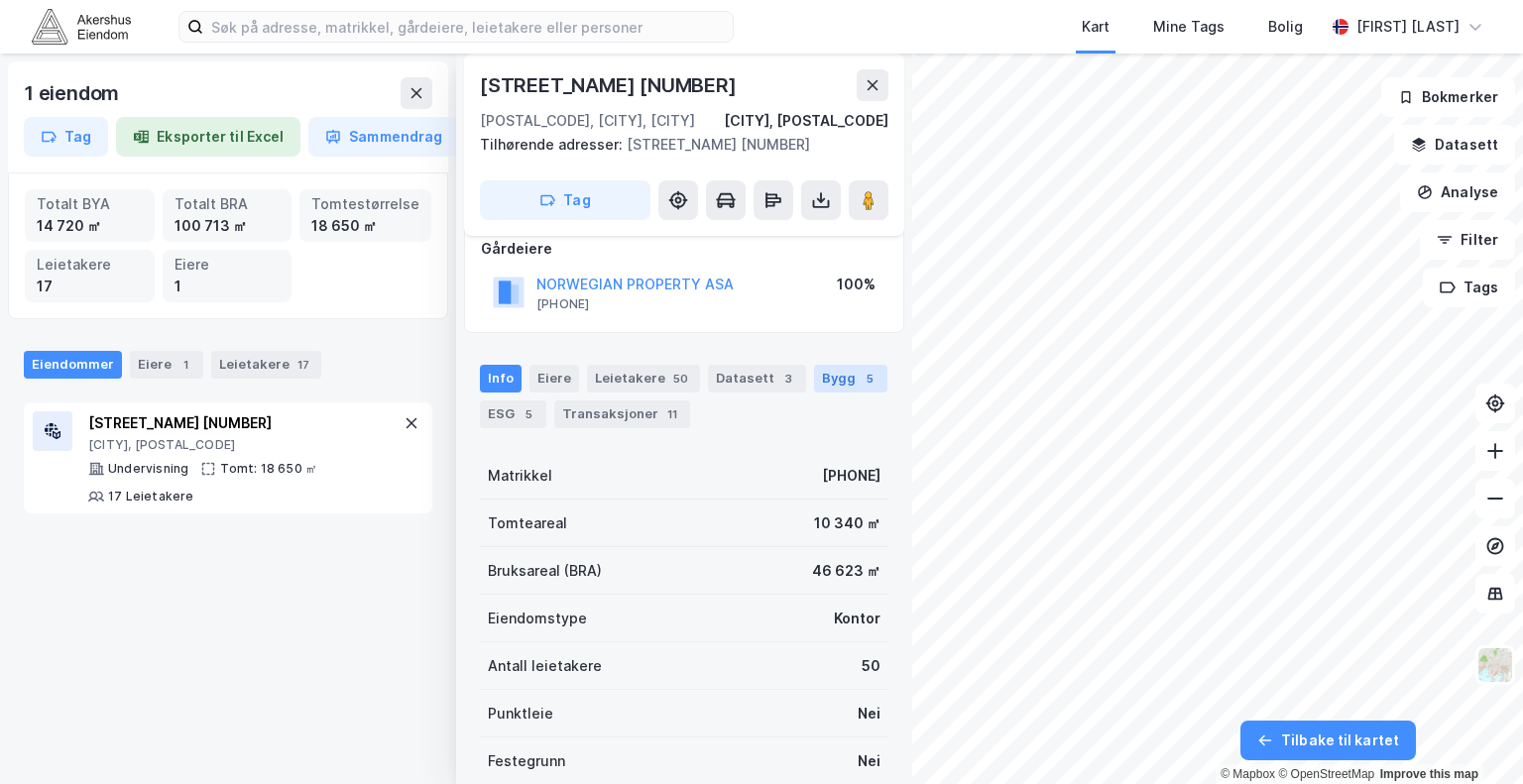 click on "Bygg 5" at bounding box center (851, 379) 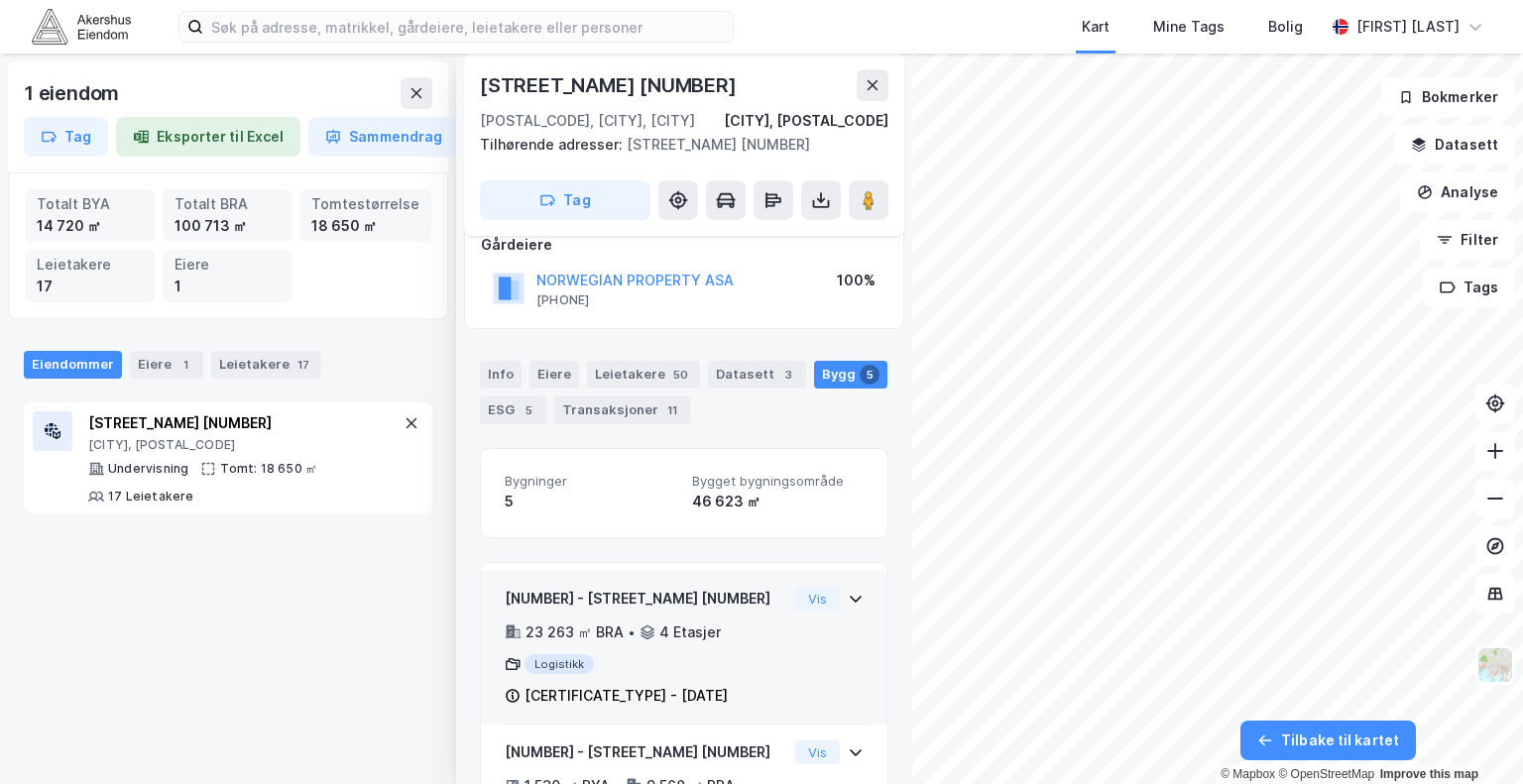 scroll, scrollTop: 222, scrollLeft: 0, axis: vertical 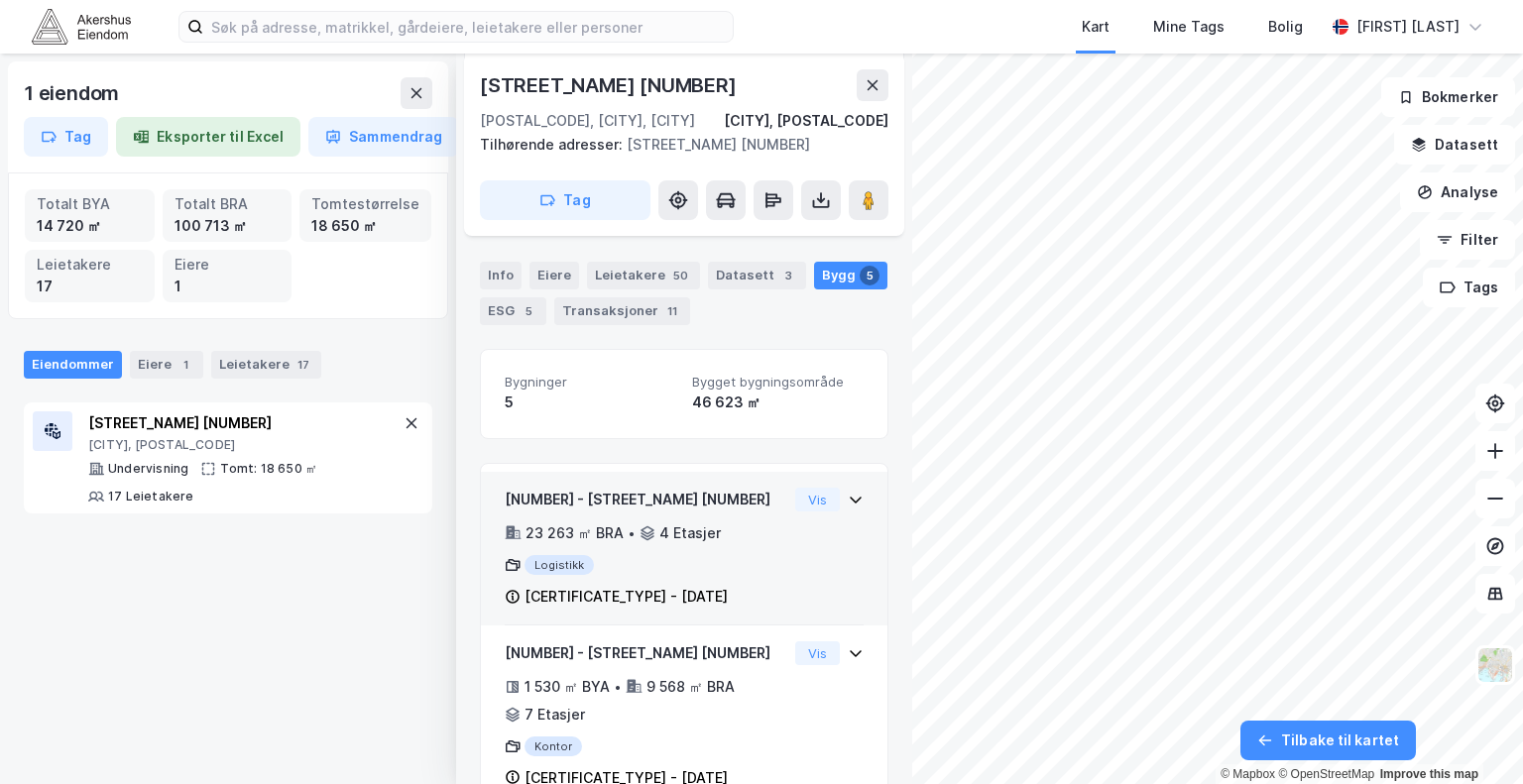 click on "Logistikk" at bounding box center [645, 565] 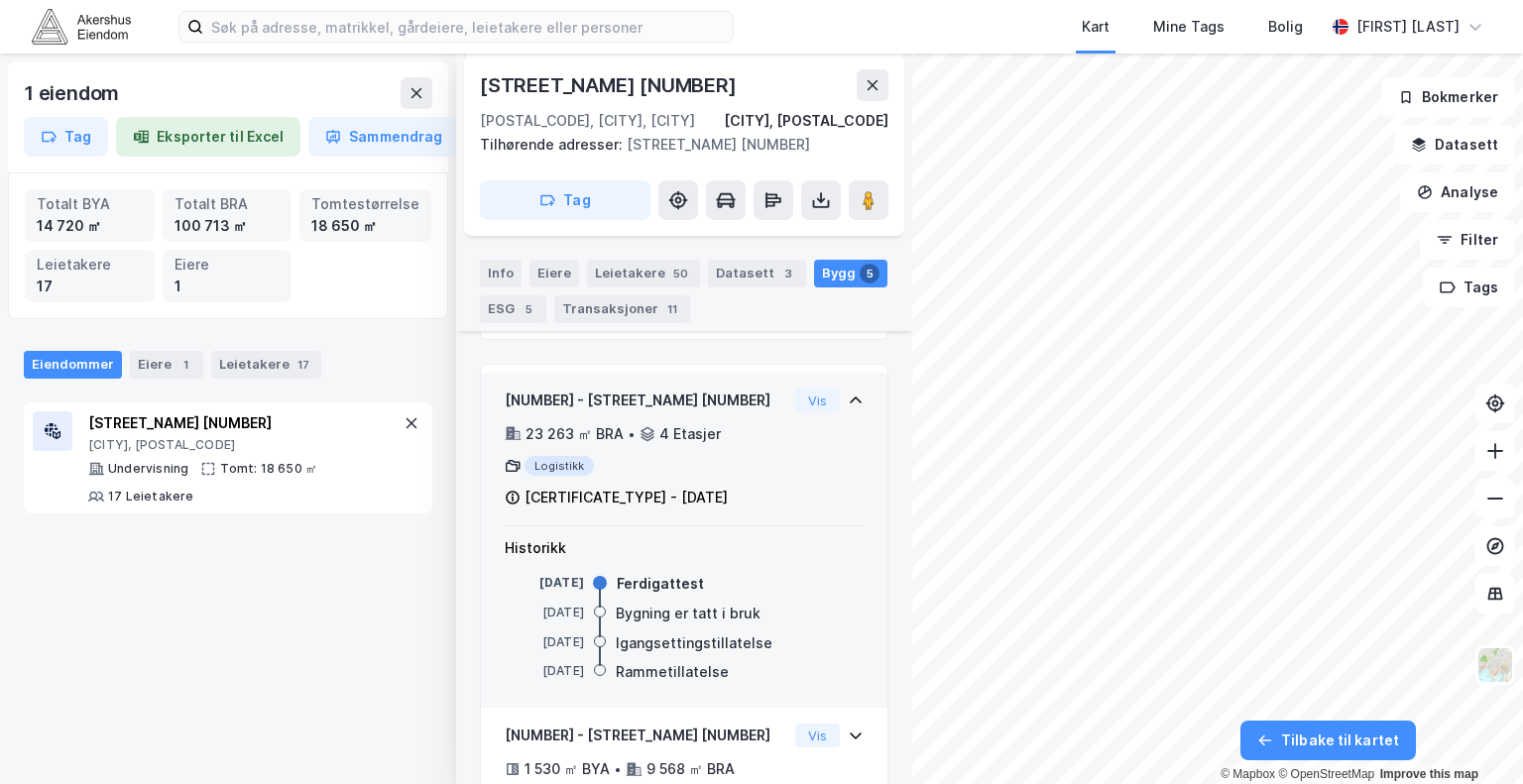 scroll, scrollTop: 222, scrollLeft: 0, axis: vertical 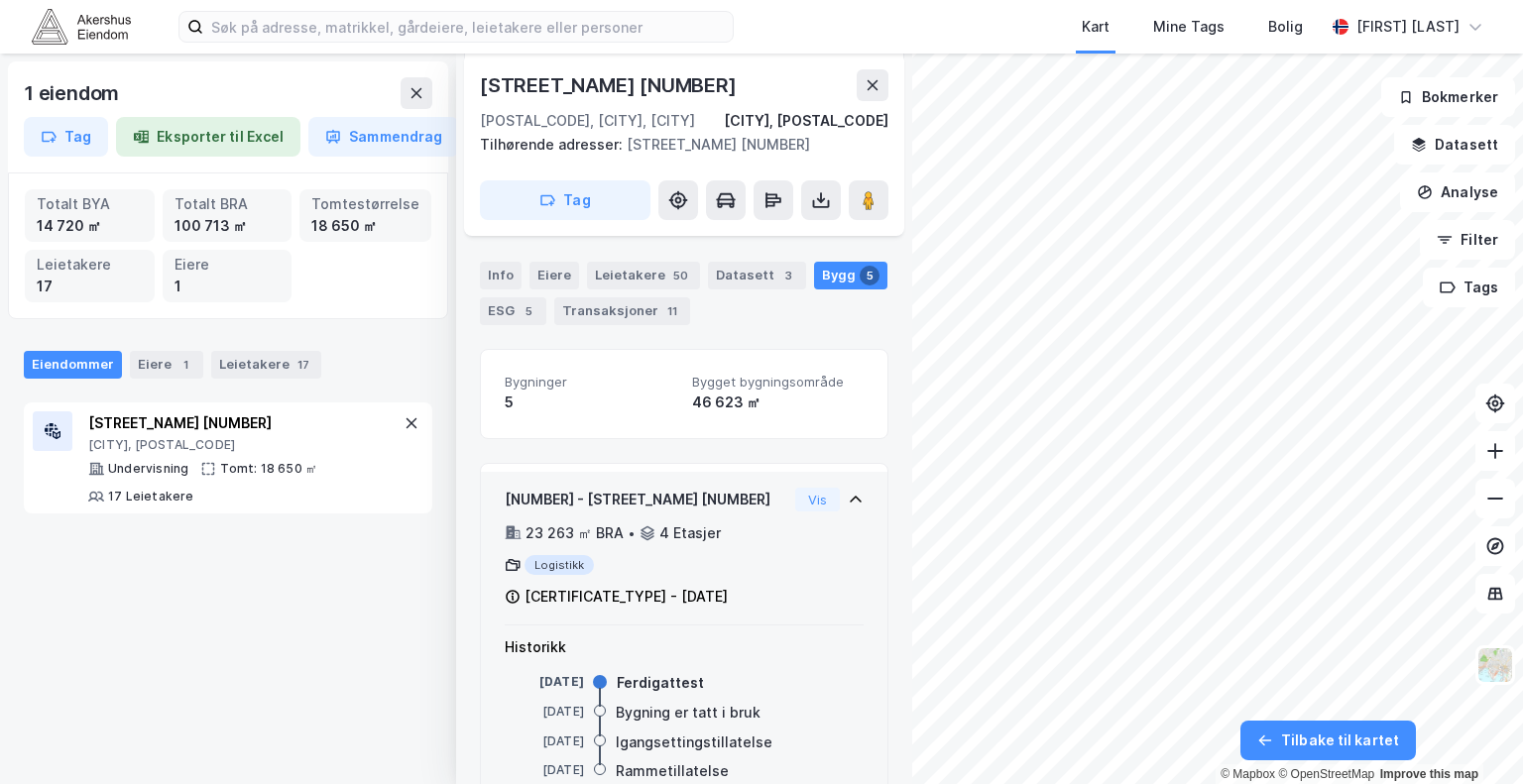 click 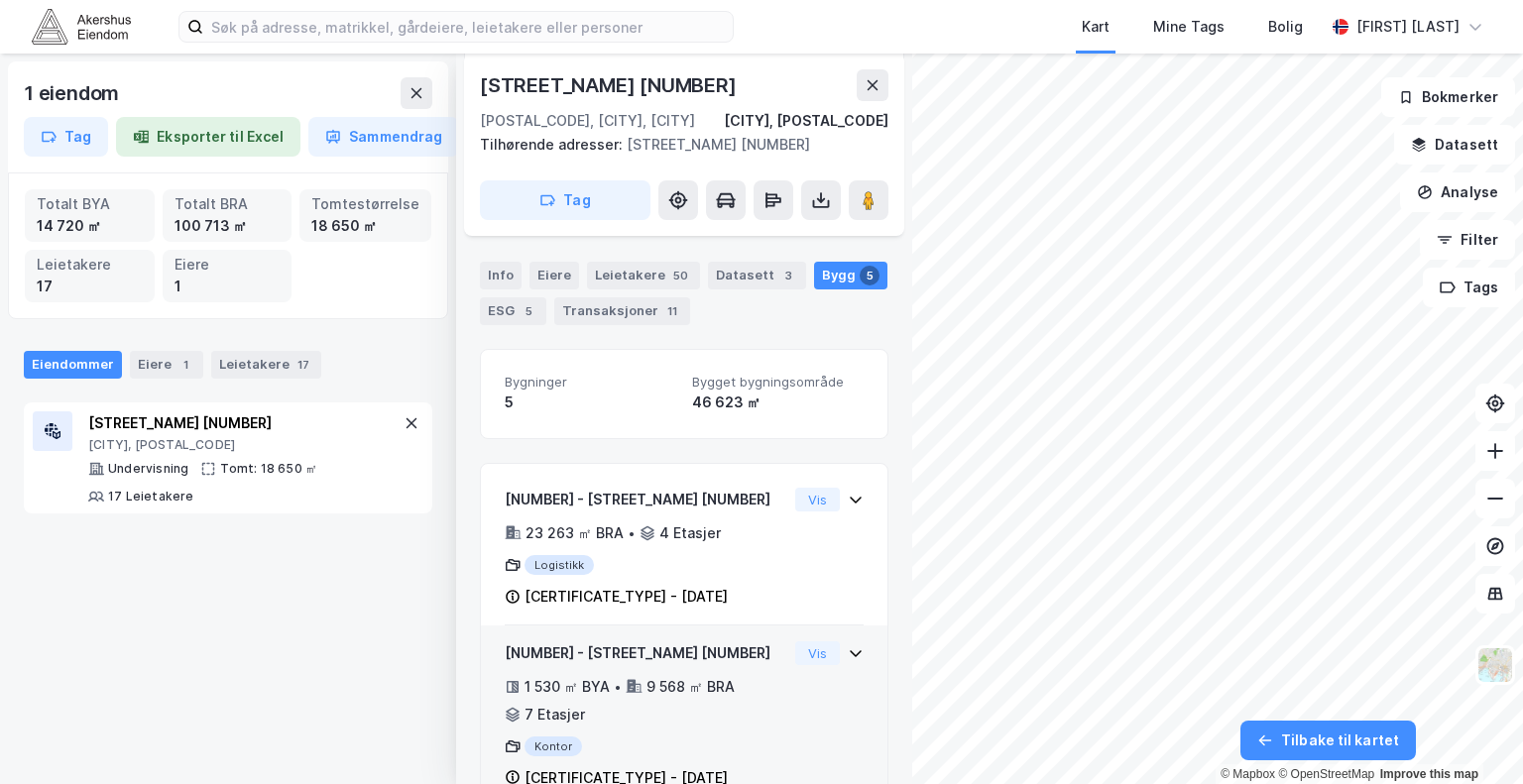 click on "[NUMBER] - [STREET_NAME] [NUMBER]" at bounding box center [645, 653] 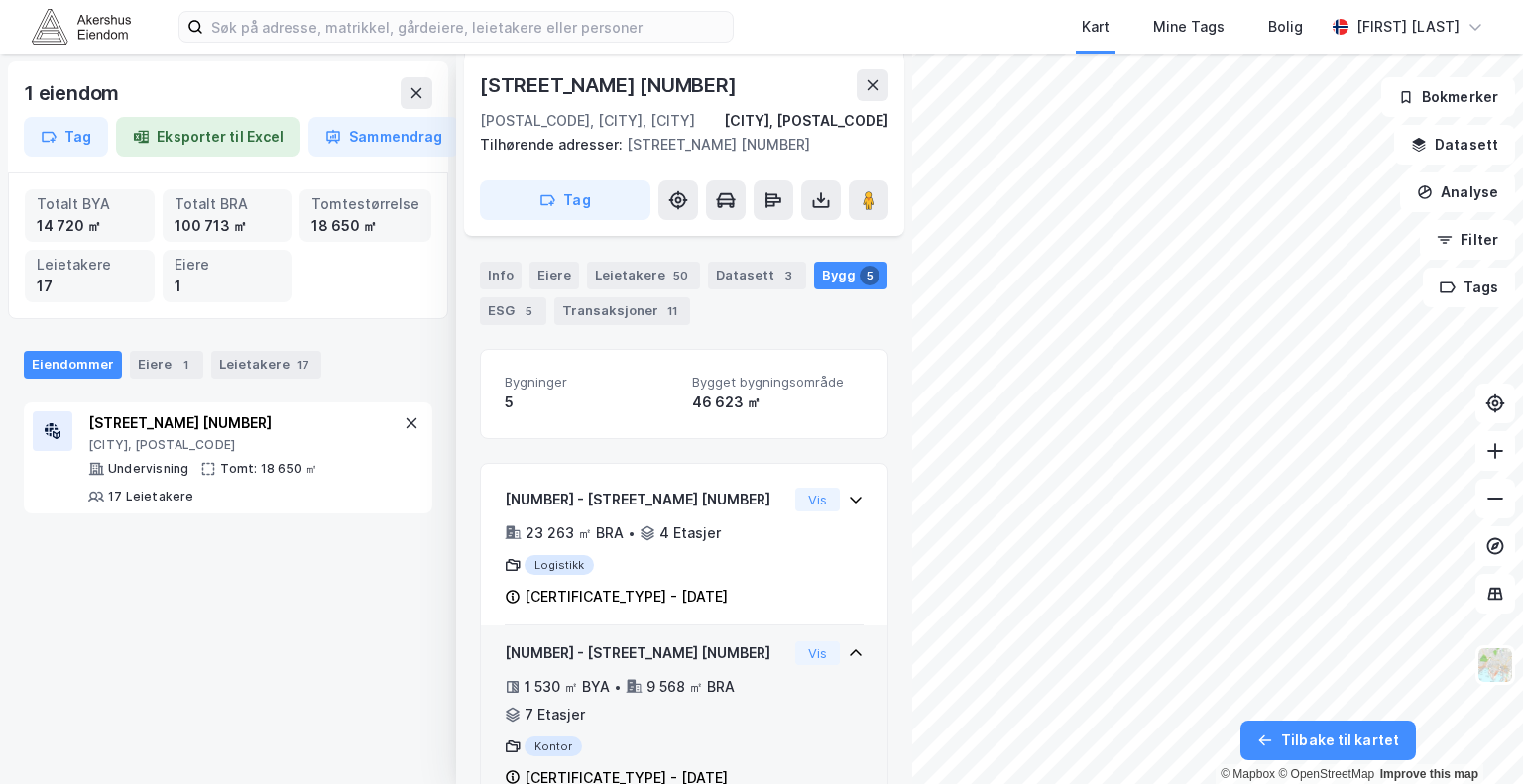 click on "9 568 ㎡ BRA" at bounding box center (690, 687) 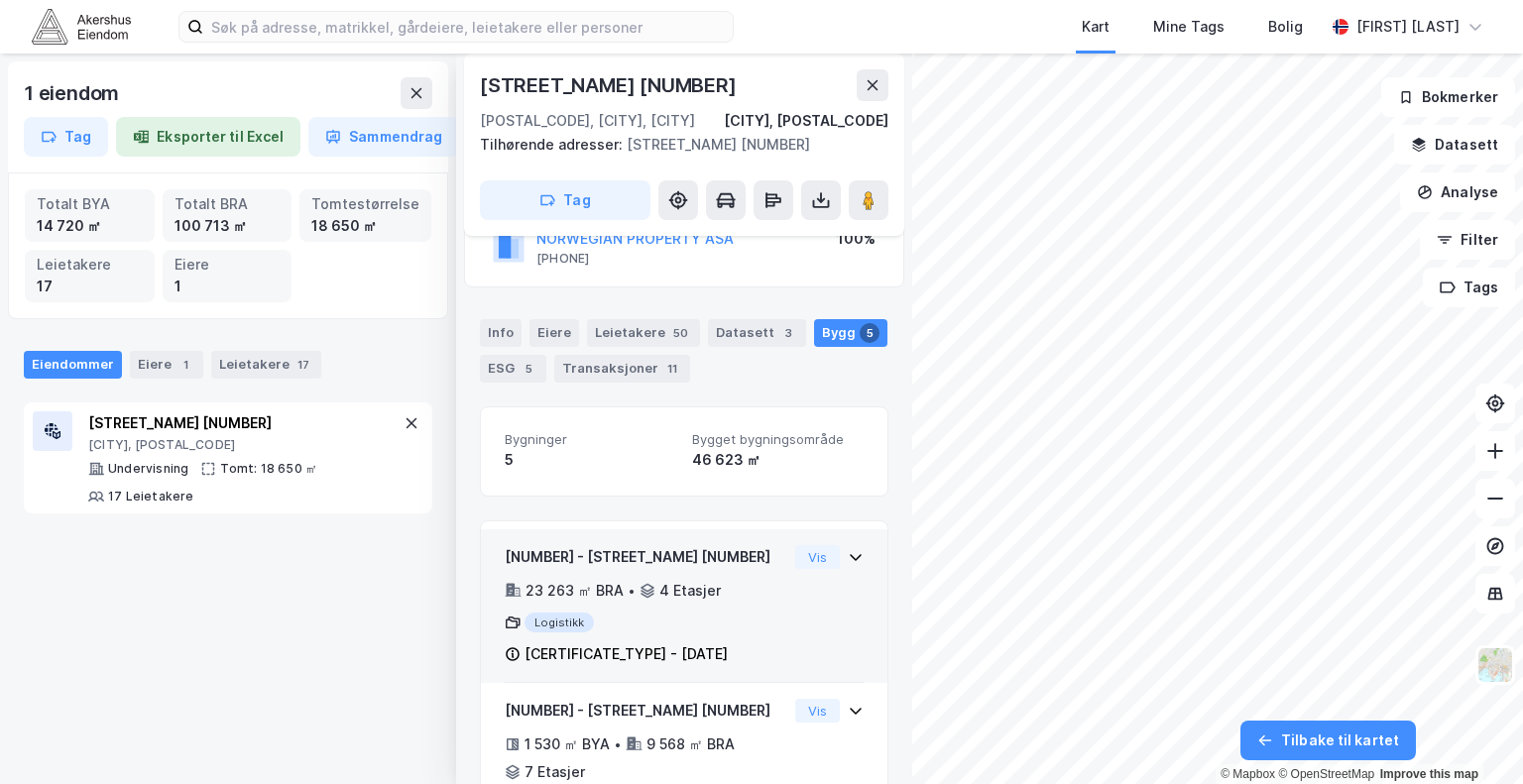 scroll, scrollTop: 198, scrollLeft: 0, axis: vertical 